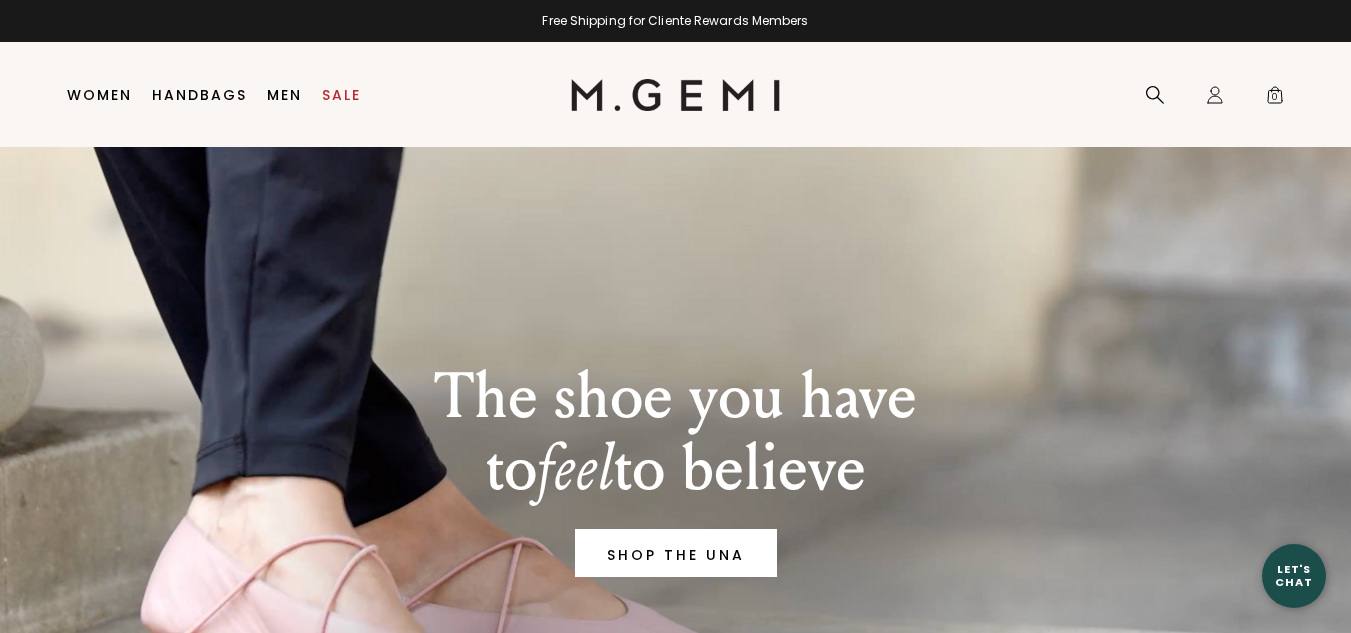 click on "Sale" at bounding box center (341, 95) 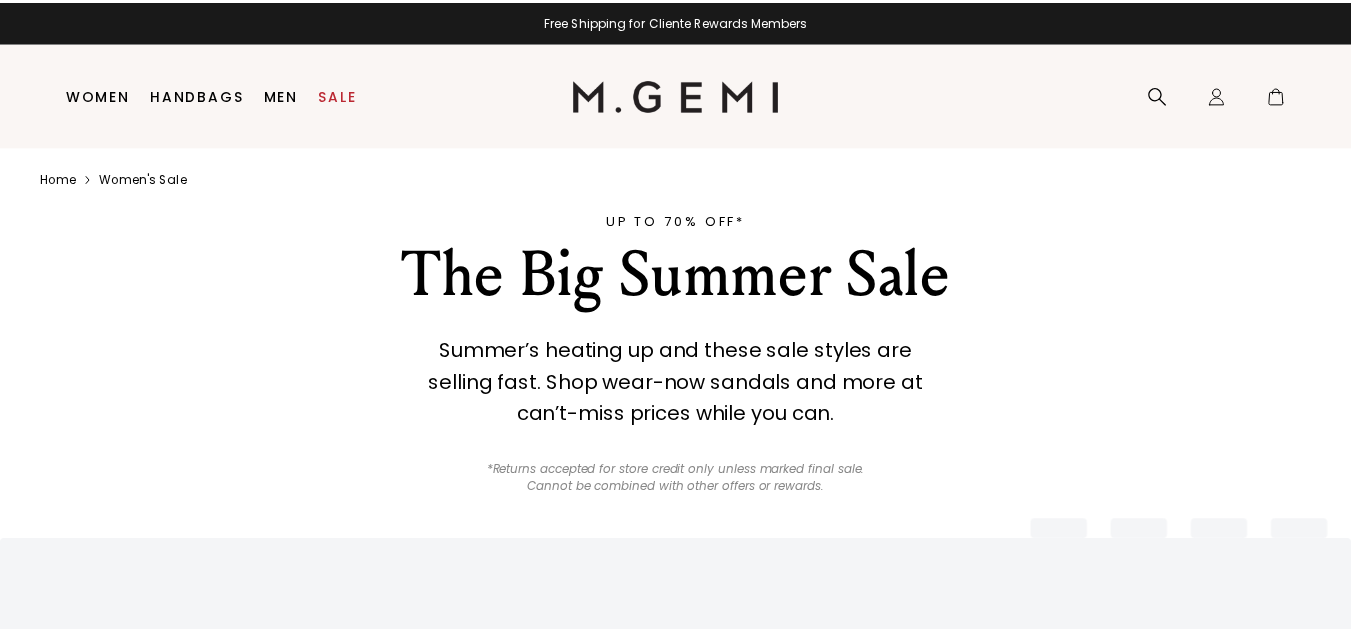 scroll, scrollTop: 0, scrollLeft: 0, axis: both 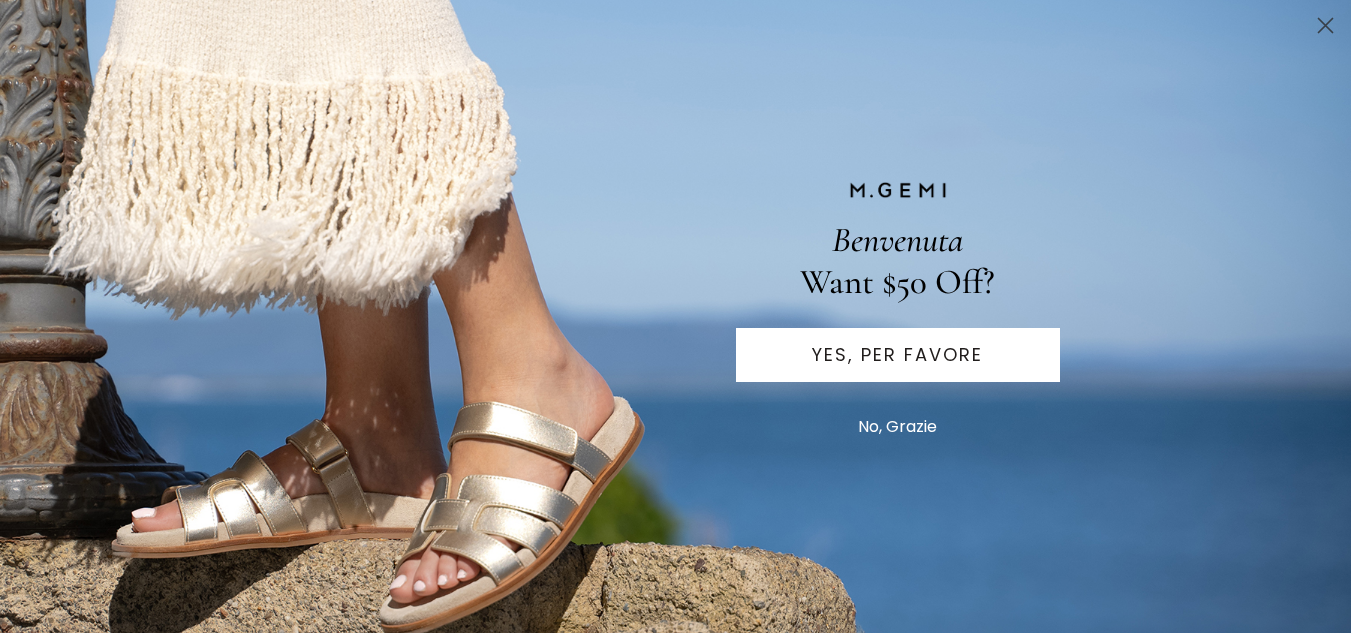 click 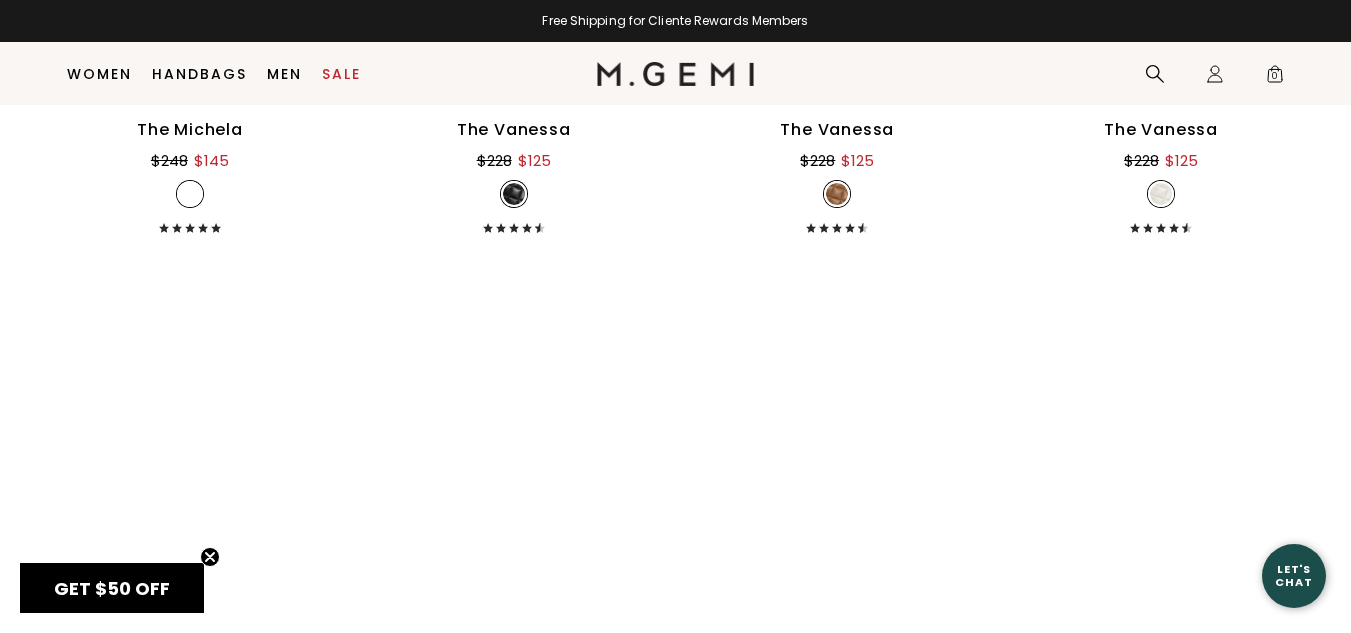 scroll, scrollTop: 4786, scrollLeft: 0, axis: vertical 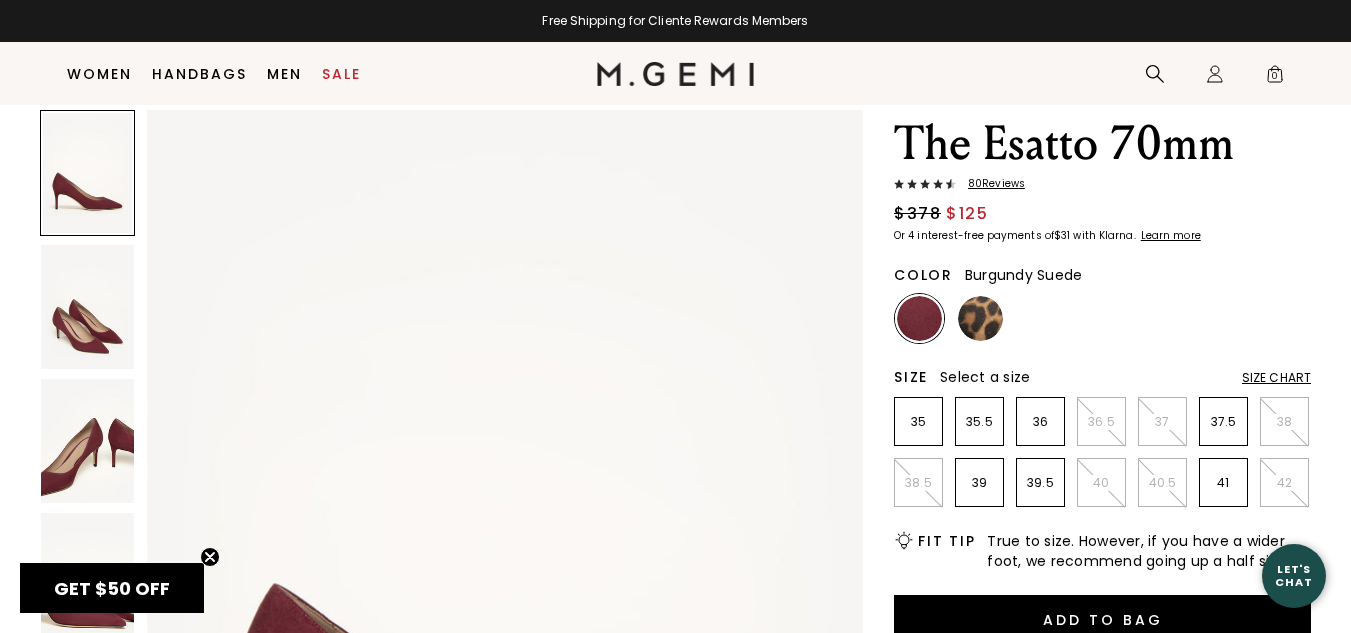 click at bounding box center [87, 307] 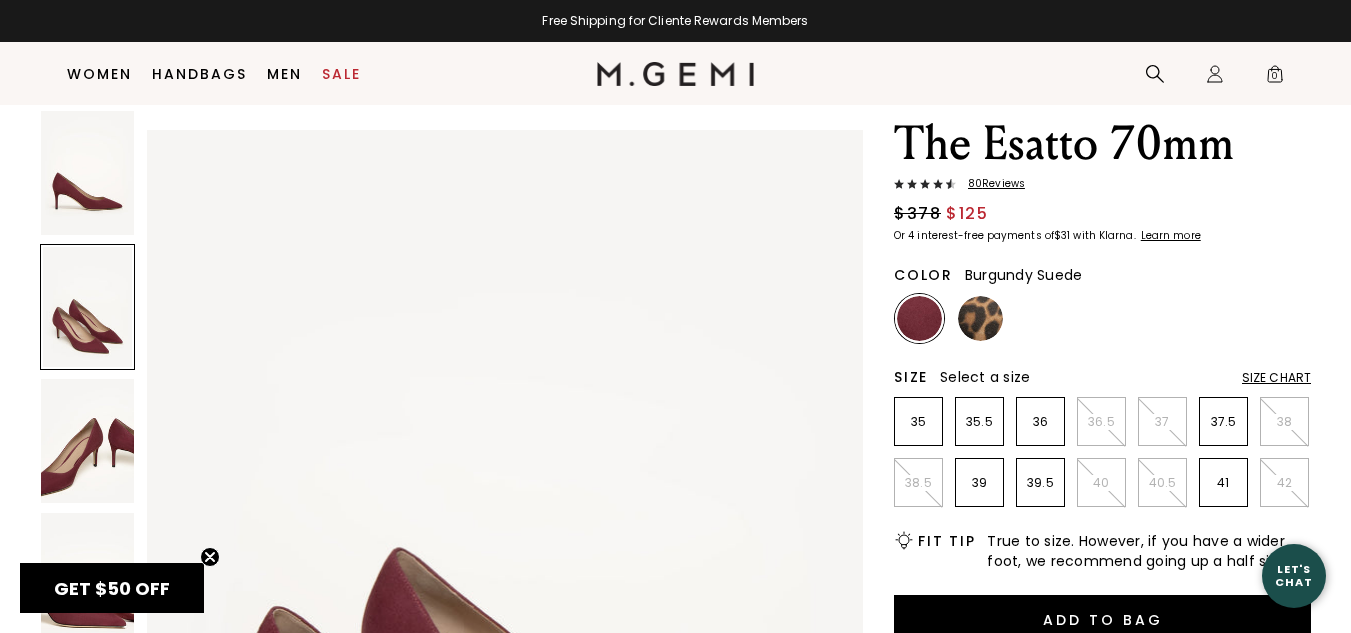 click at bounding box center (87, 441) 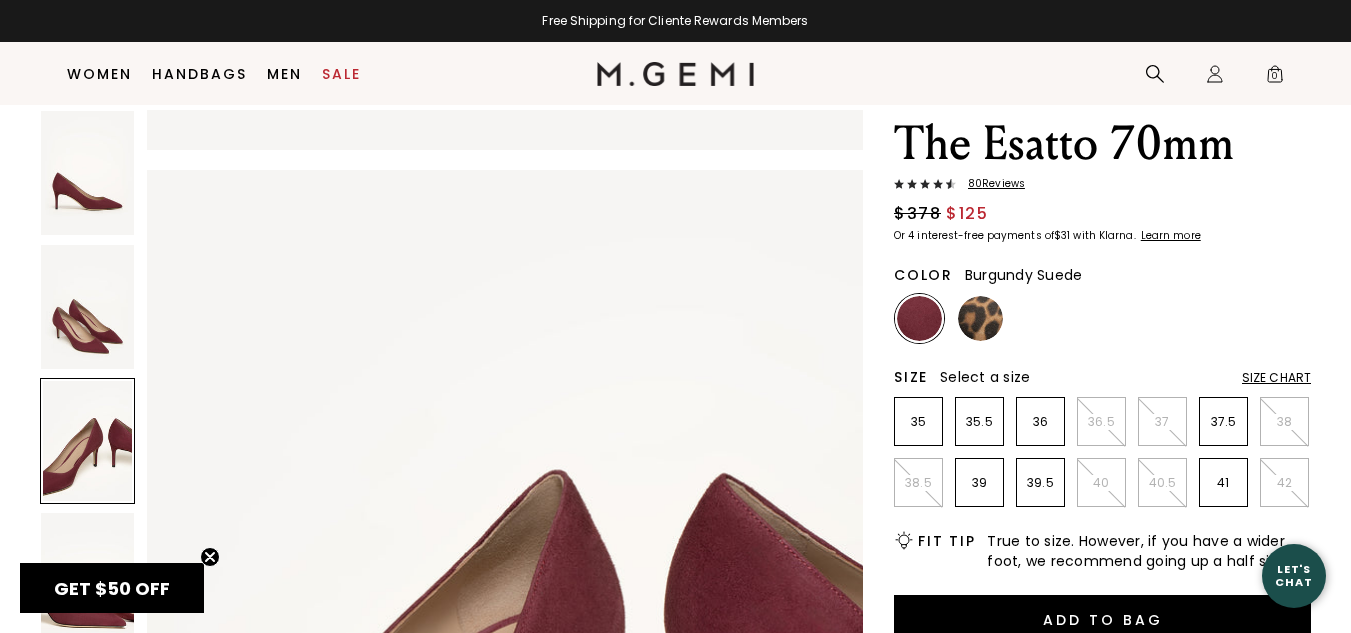 scroll, scrollTop: 1889, scrollLeft: 0, axis: vertical 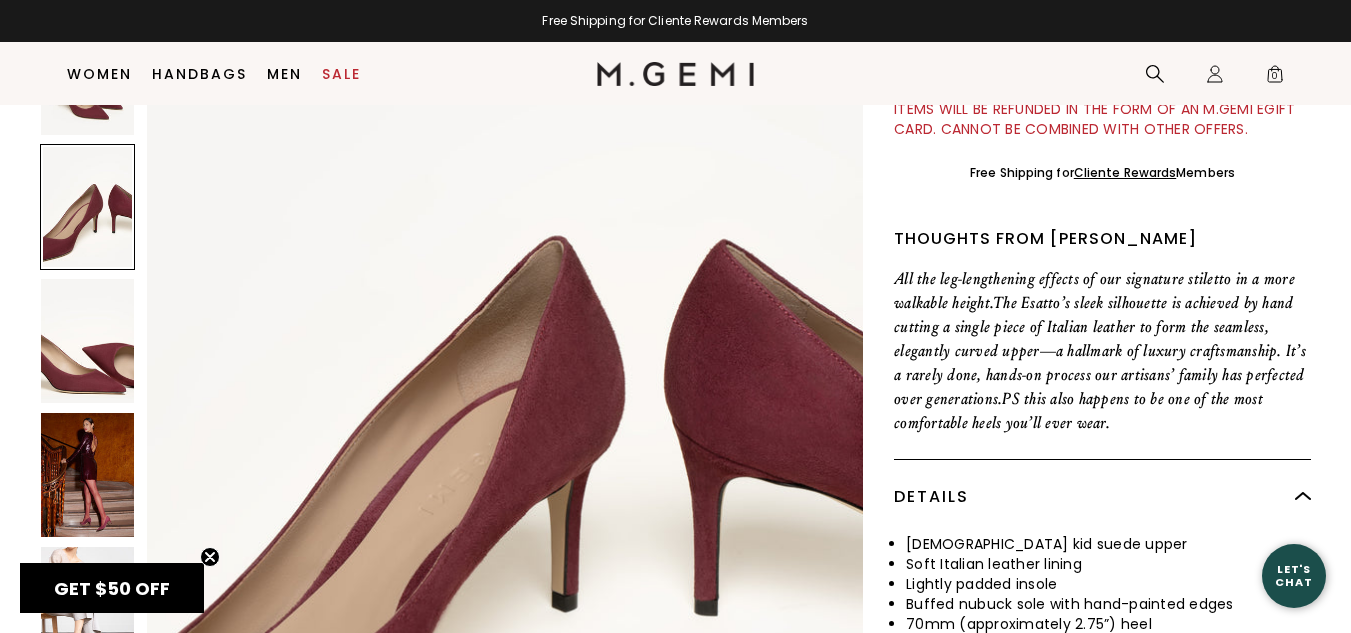 click at bounding box center [87, 341] 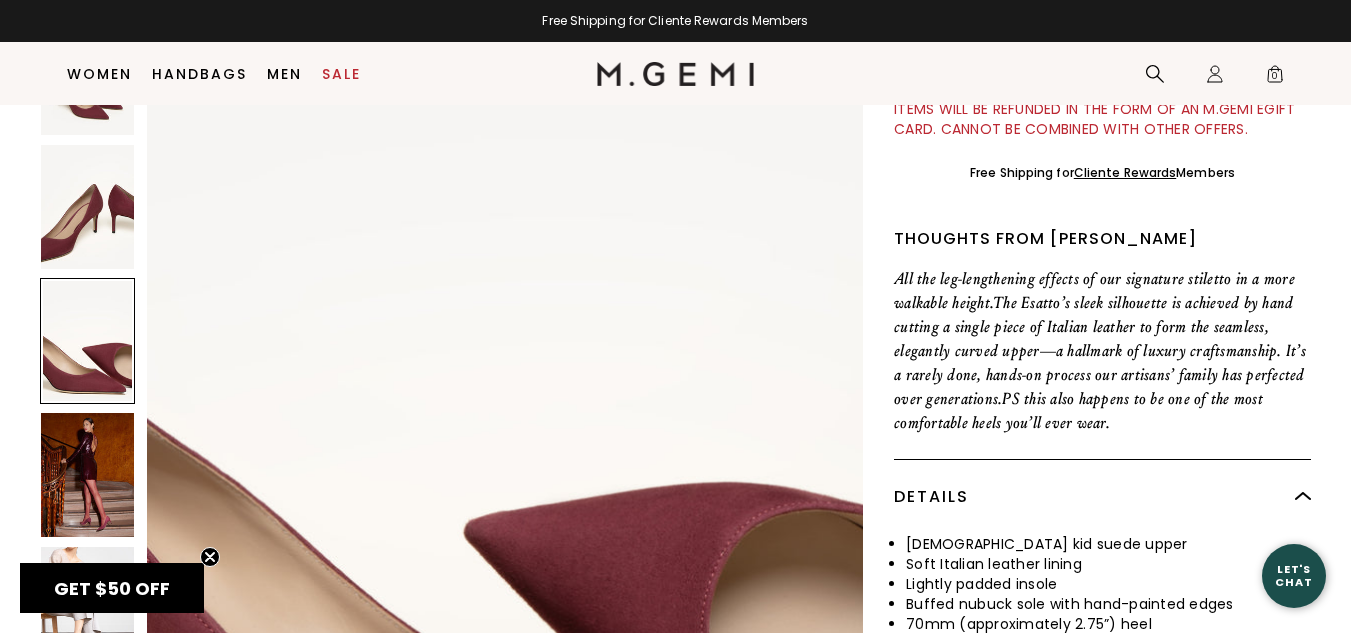 scroll, scrollTop: 2864, scrollLeft: 0, axis: vertical 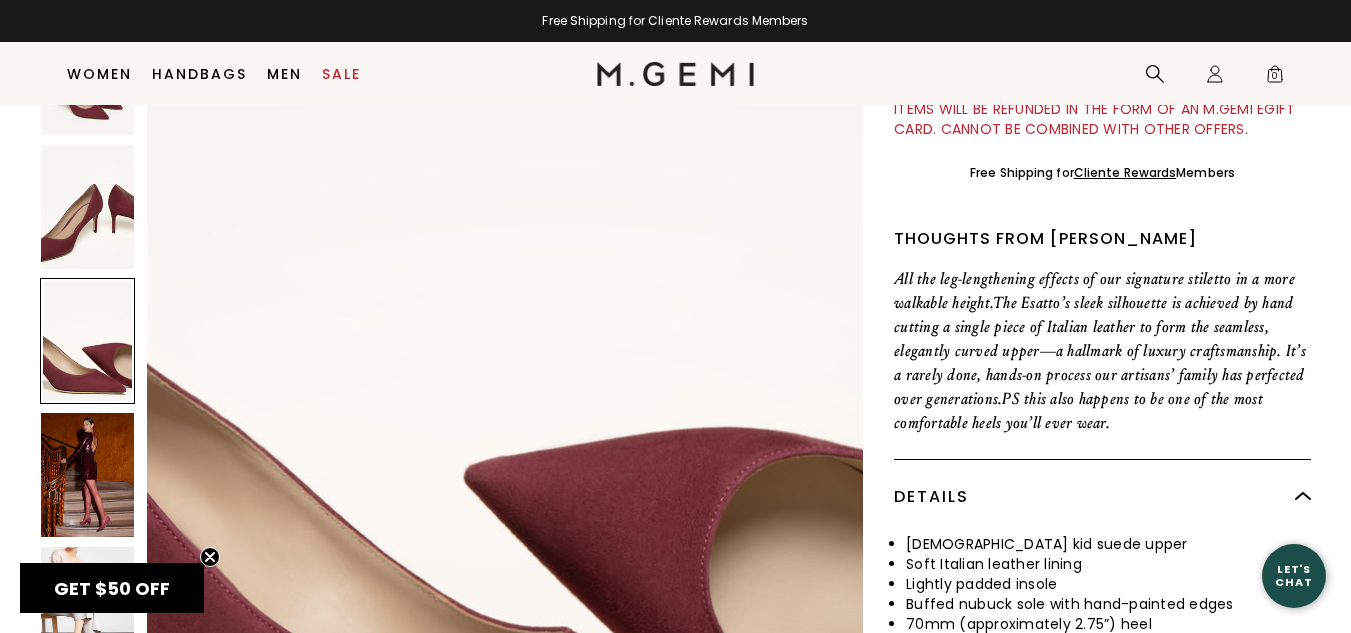 click at bounding box center [87, 475] 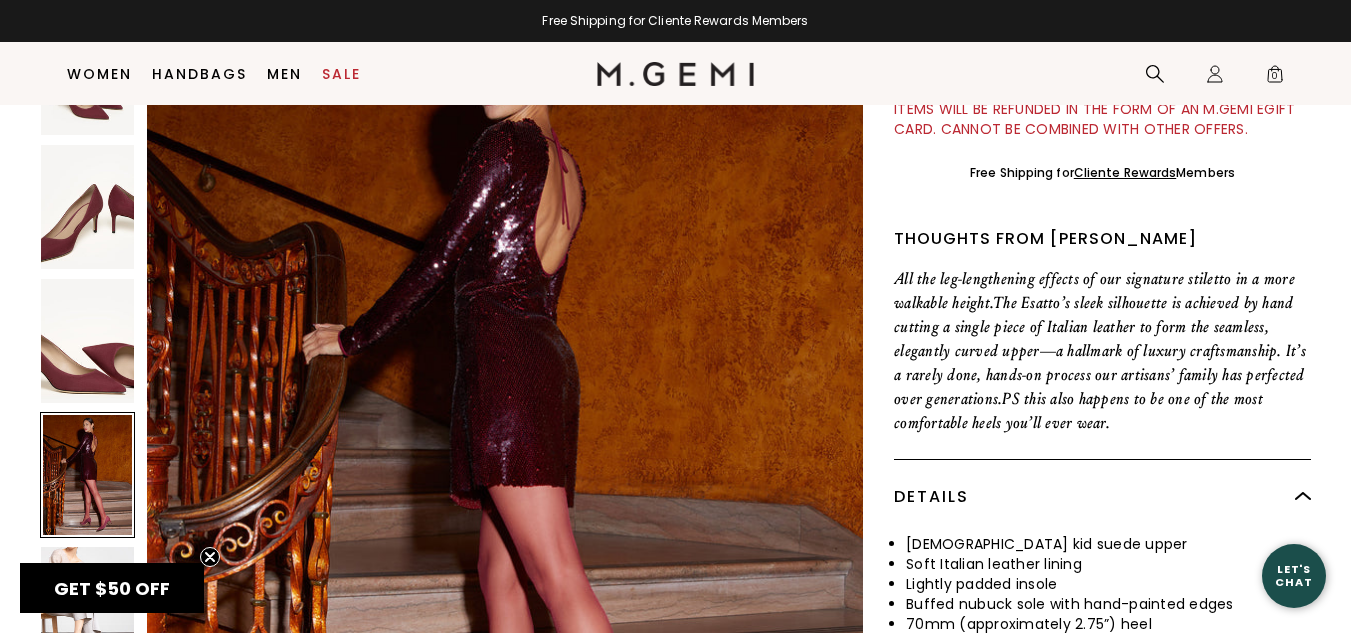 scroll, scrollTop: 3819, scrollLeft: 0, axis: vertical 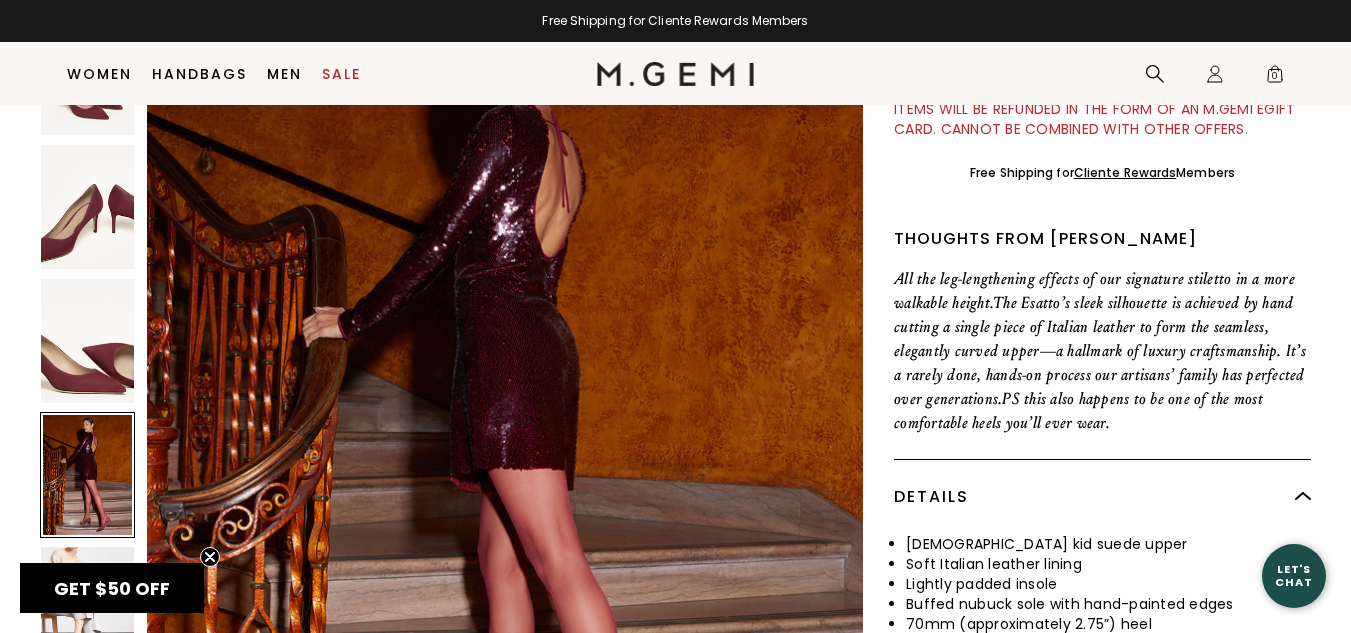 click at bounding box center [87, 341] 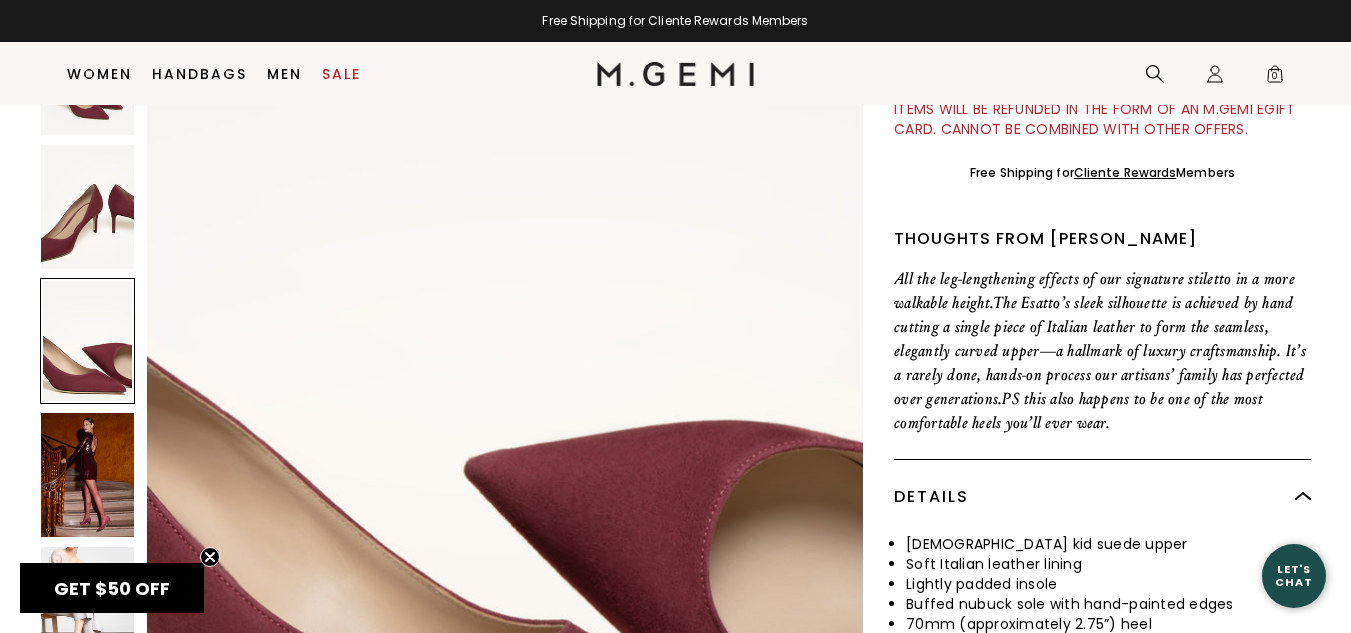 scroll, scrollTop: 2864, scrollLeft: 0, axis: vertical 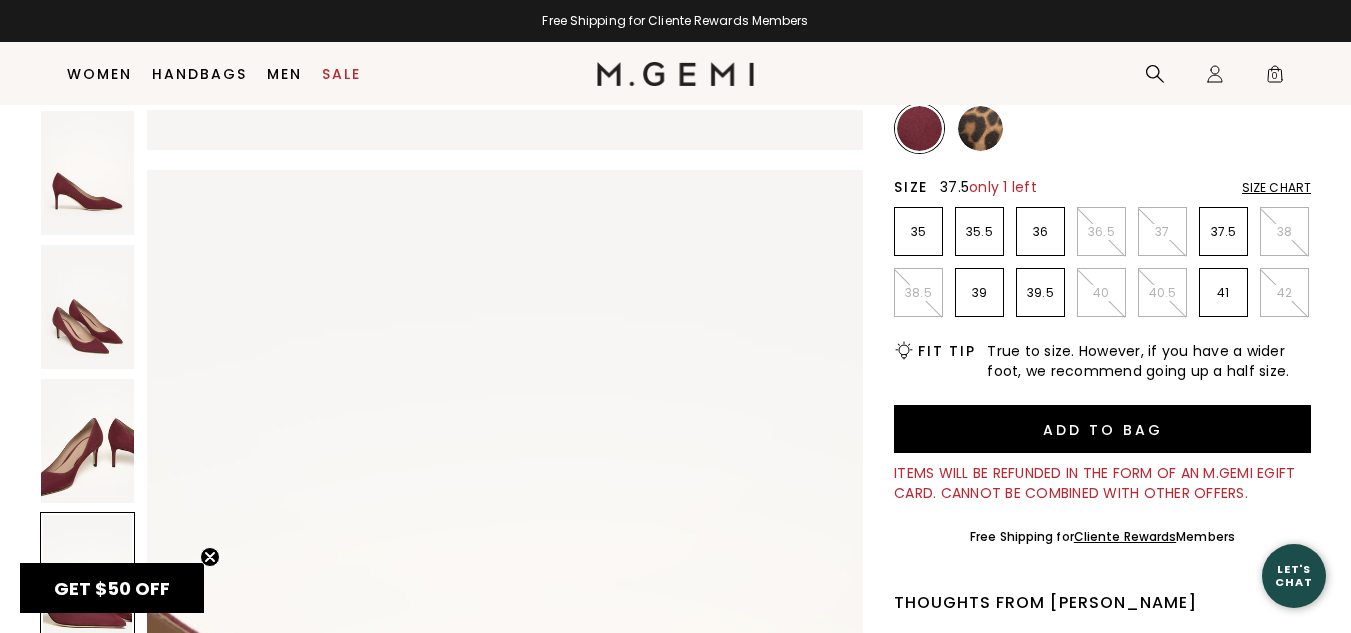 click on "37.5" at bounding box center (1223, 232) 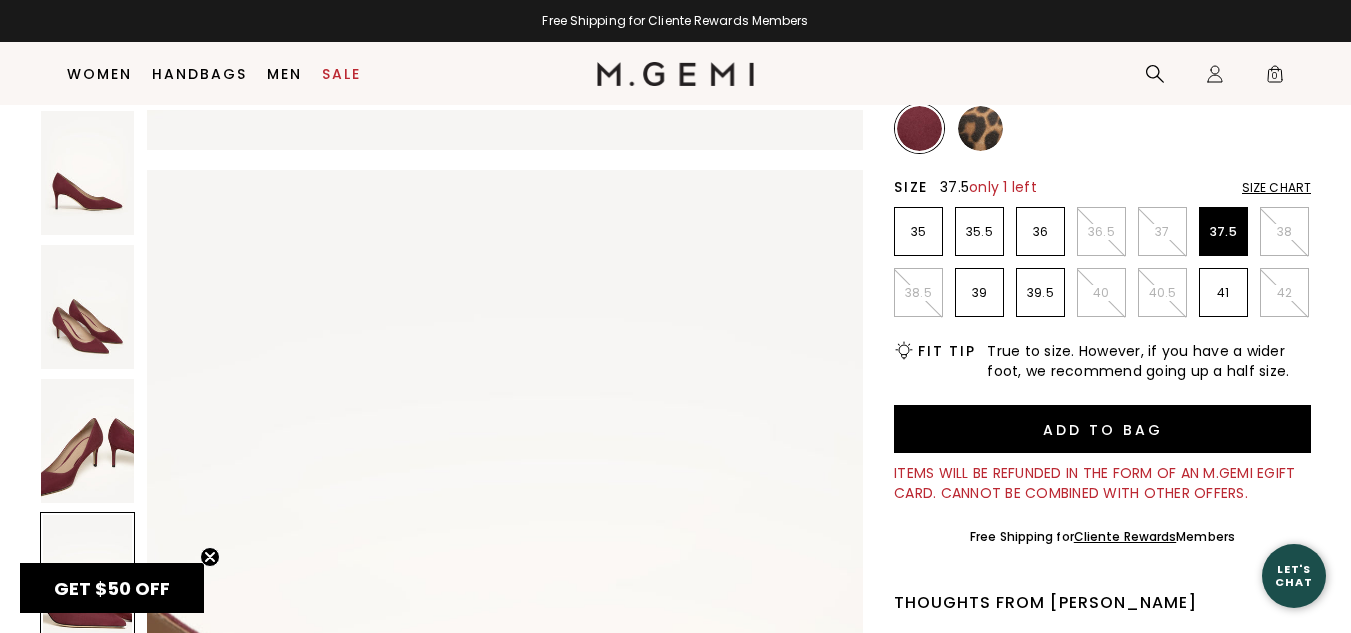 scroll, scrollTop: 0, scrollLeft: 0, axis: both 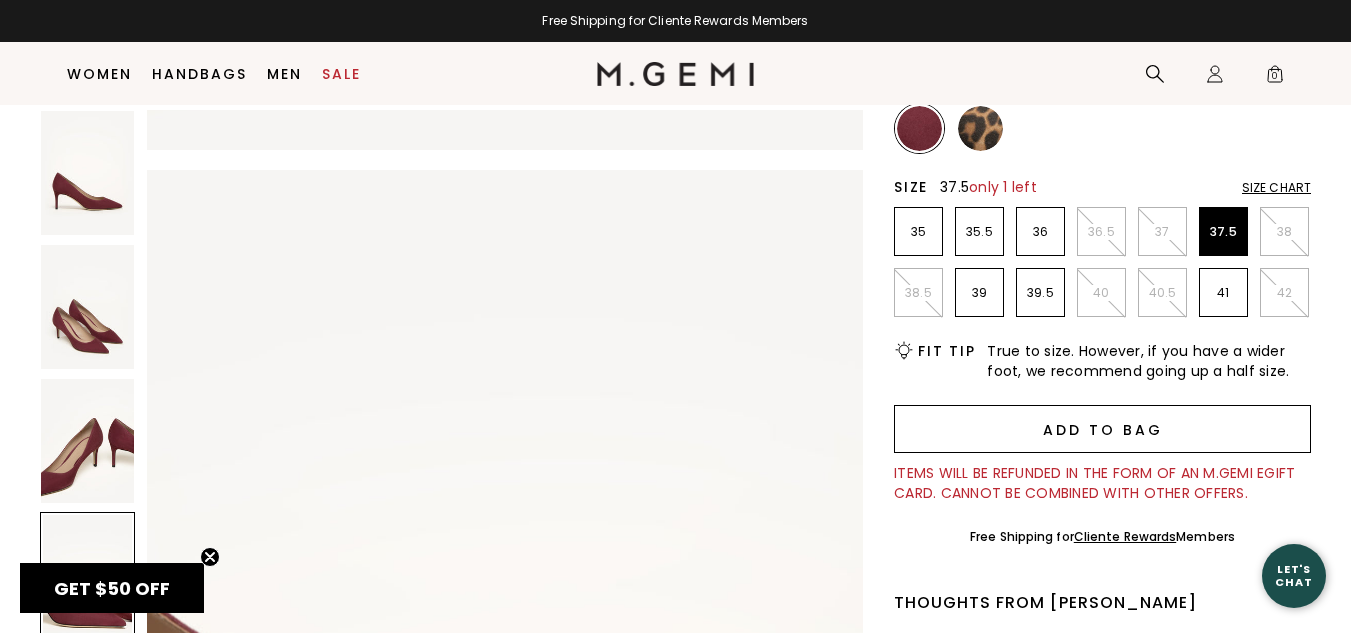 click on "Add to Bag" at bounding box center (1102, 429) 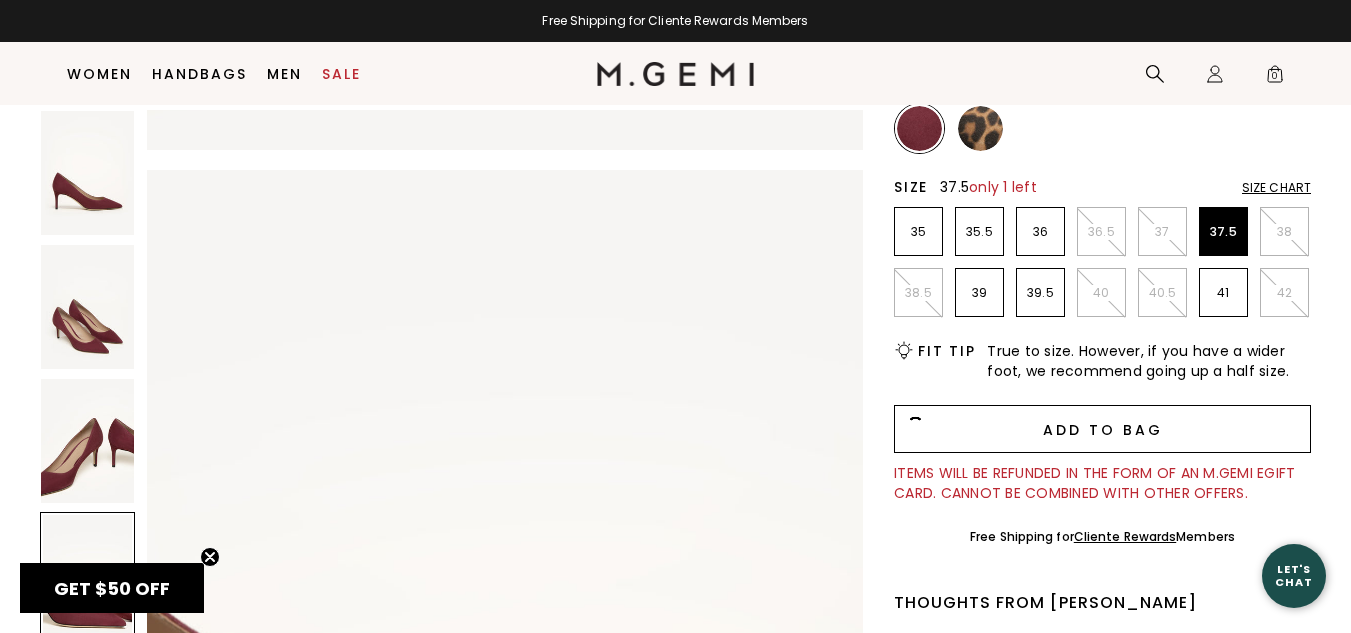 scroll, scrollTop: 0, scrollLeft: 0, axis: both 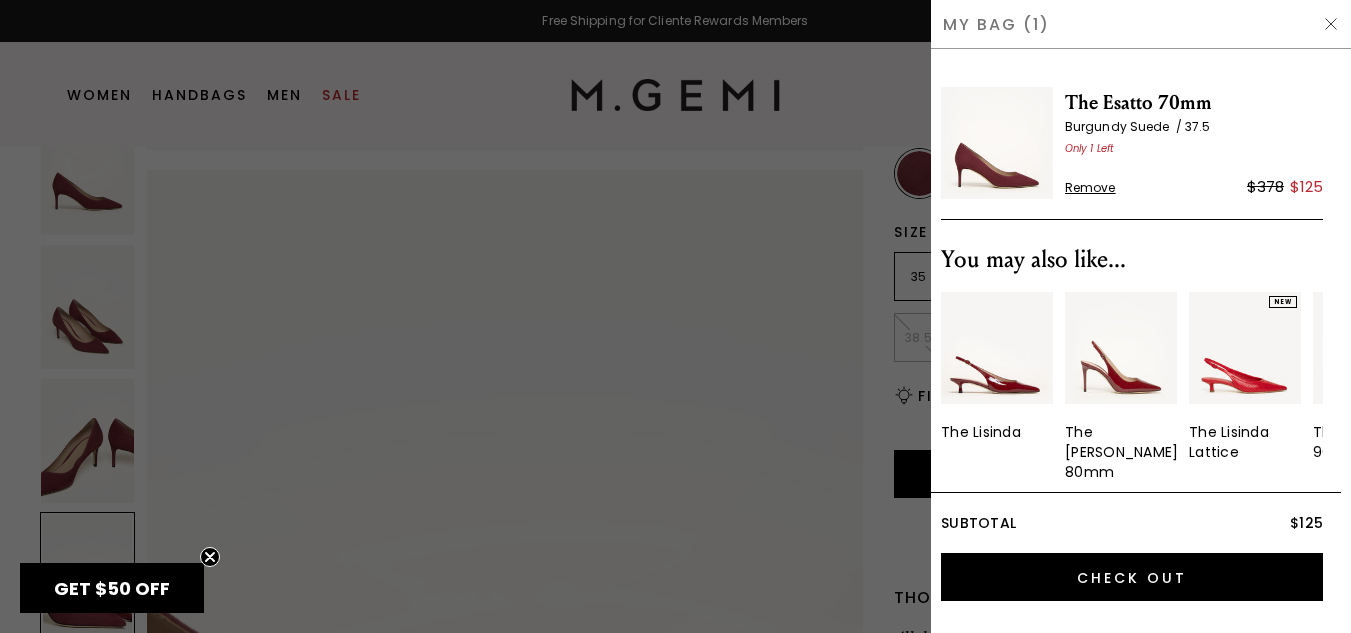 click on "My Bag (1)" at bounding box center [1141, 24] 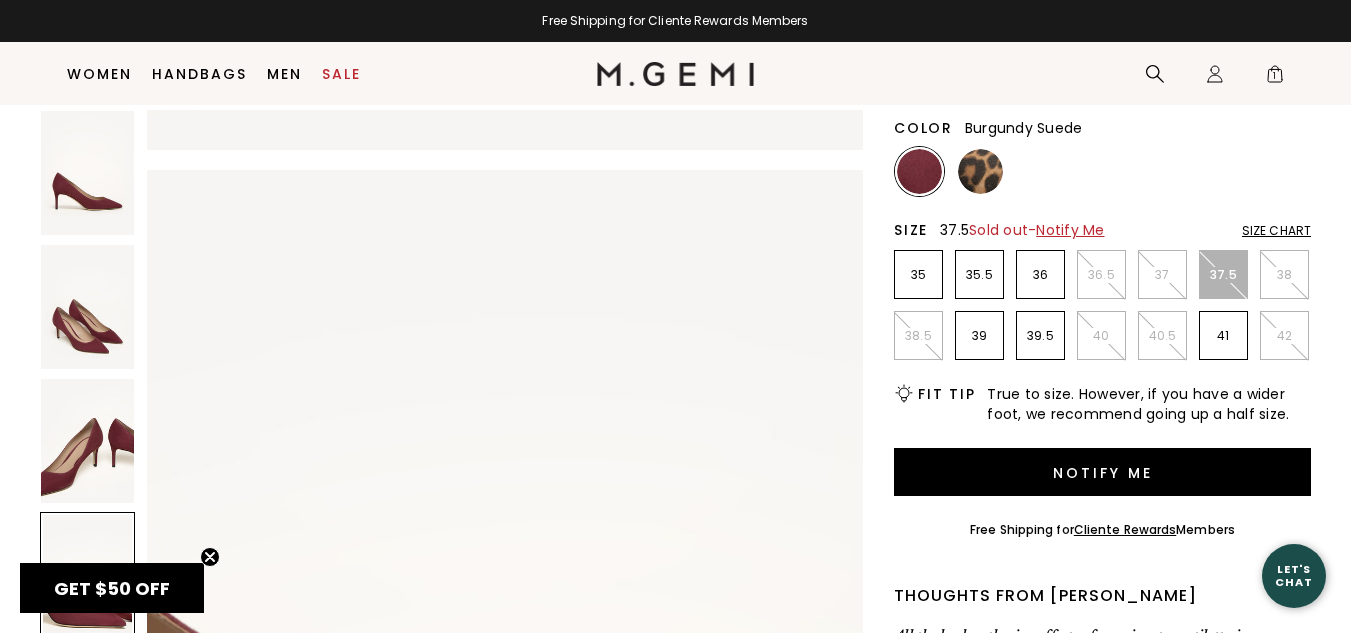 scroll, scrollTop: 234, scrollLeft: 0, axis: vertical 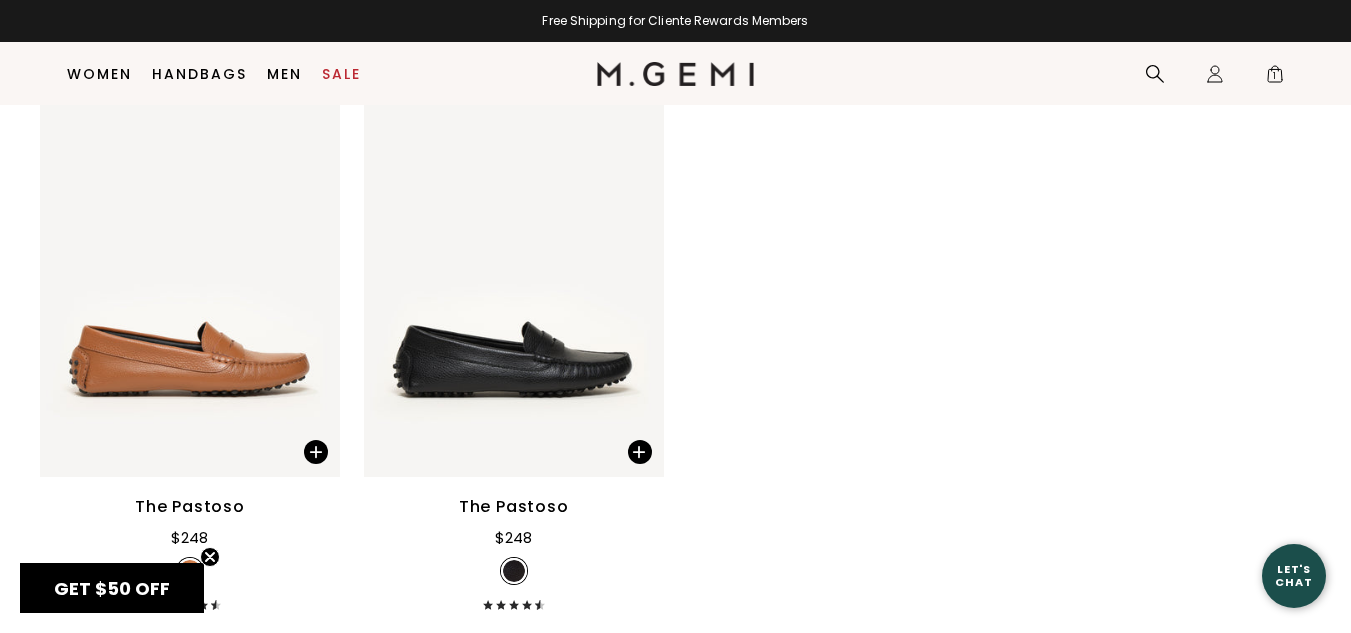 drag, startPoint x: 1360, startPoint y: 67, endPoint x: 1365, endPoint y: 587, distance: 520.02405 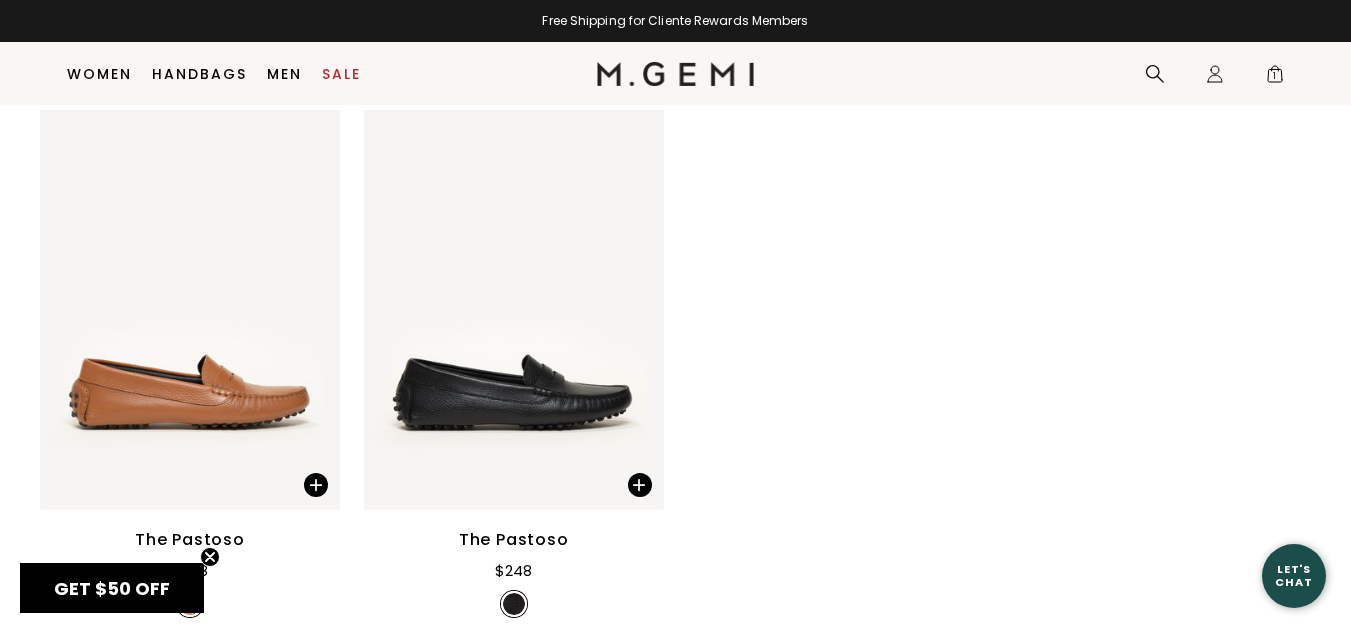 scroll, scrollTop: 2645, scrollLeft: 0, axis: vertical 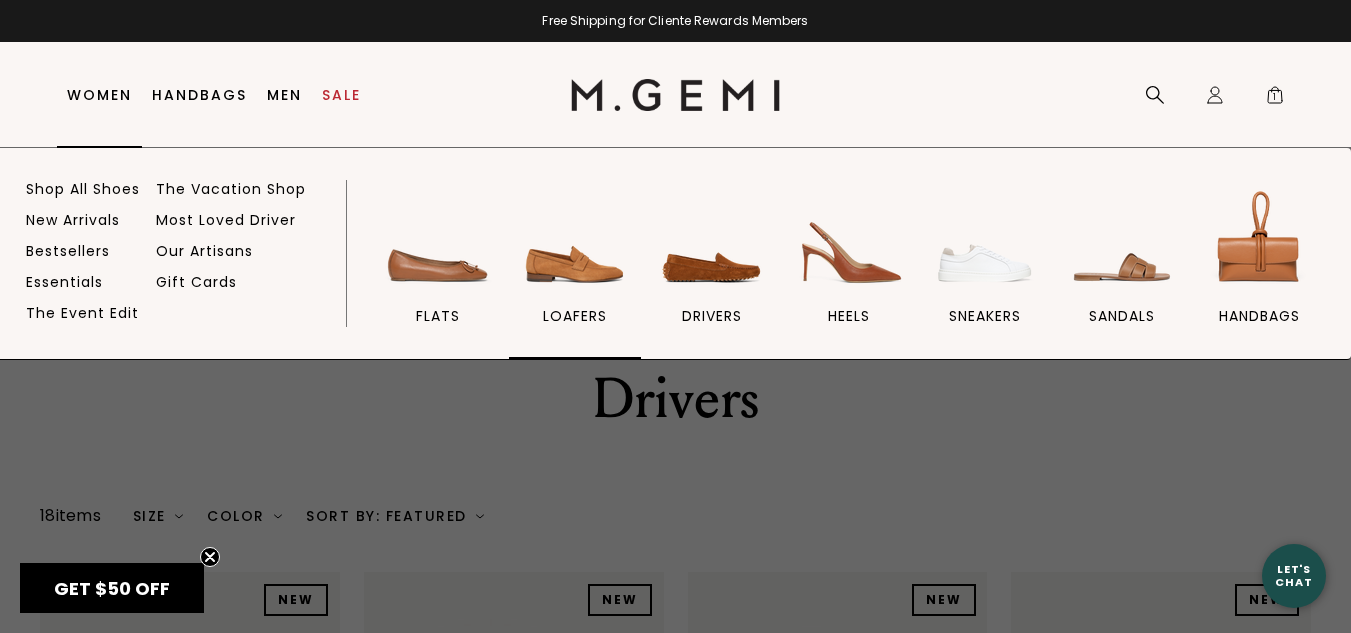click at bounding box center (575, 241) 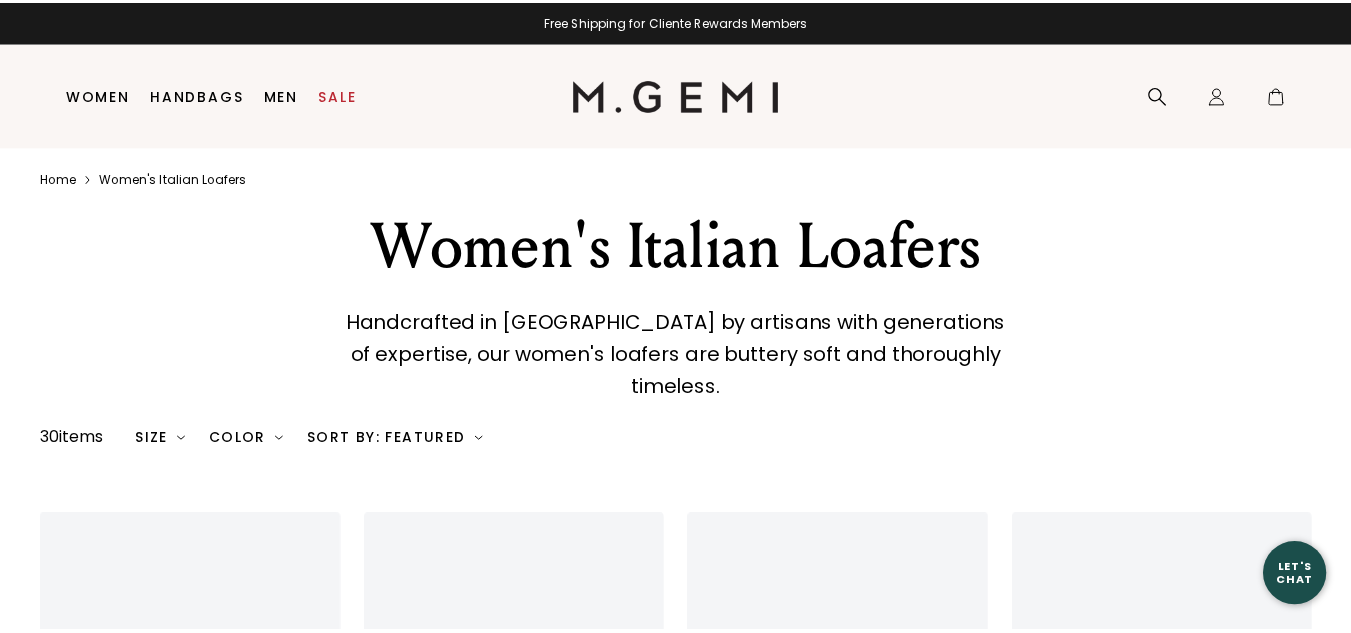 scroll, scrollTop: 0, scrollLeft: 0, axis: both 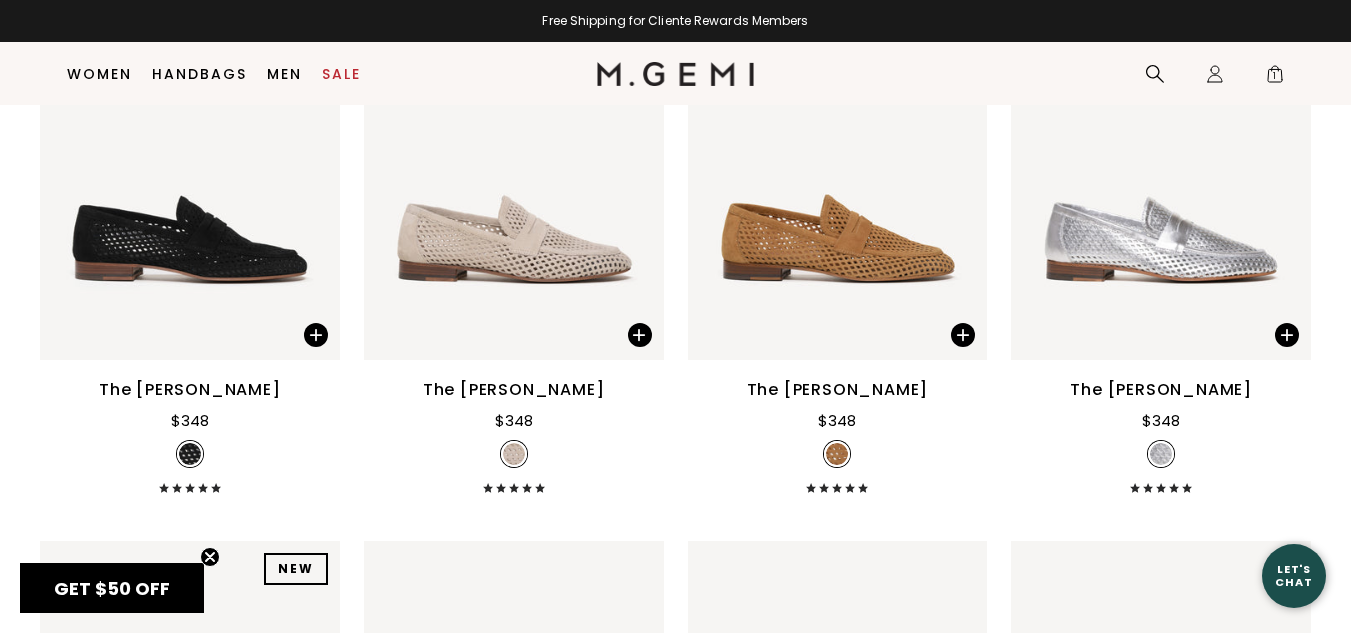 drag, startPoint x: 1365, startPoint y: 107, endPoint x: 1364, endPoint y: 199, distance: 92.00543 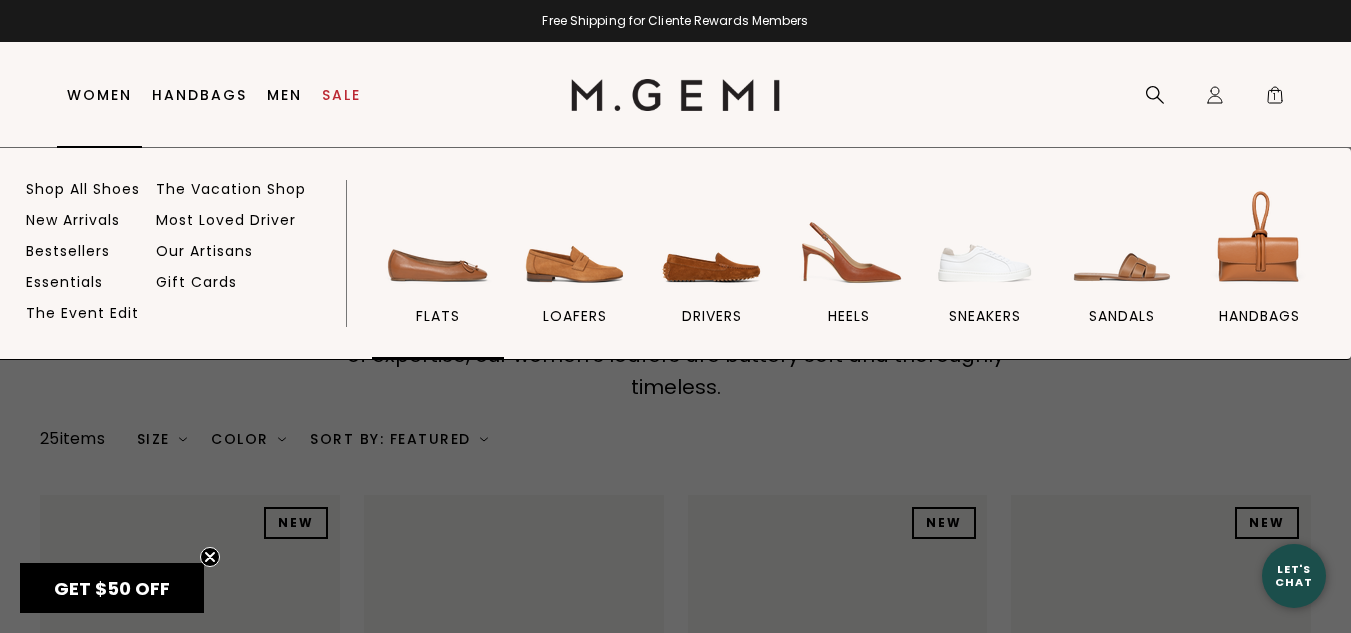click on "flats" at bounding box center (438, 272) 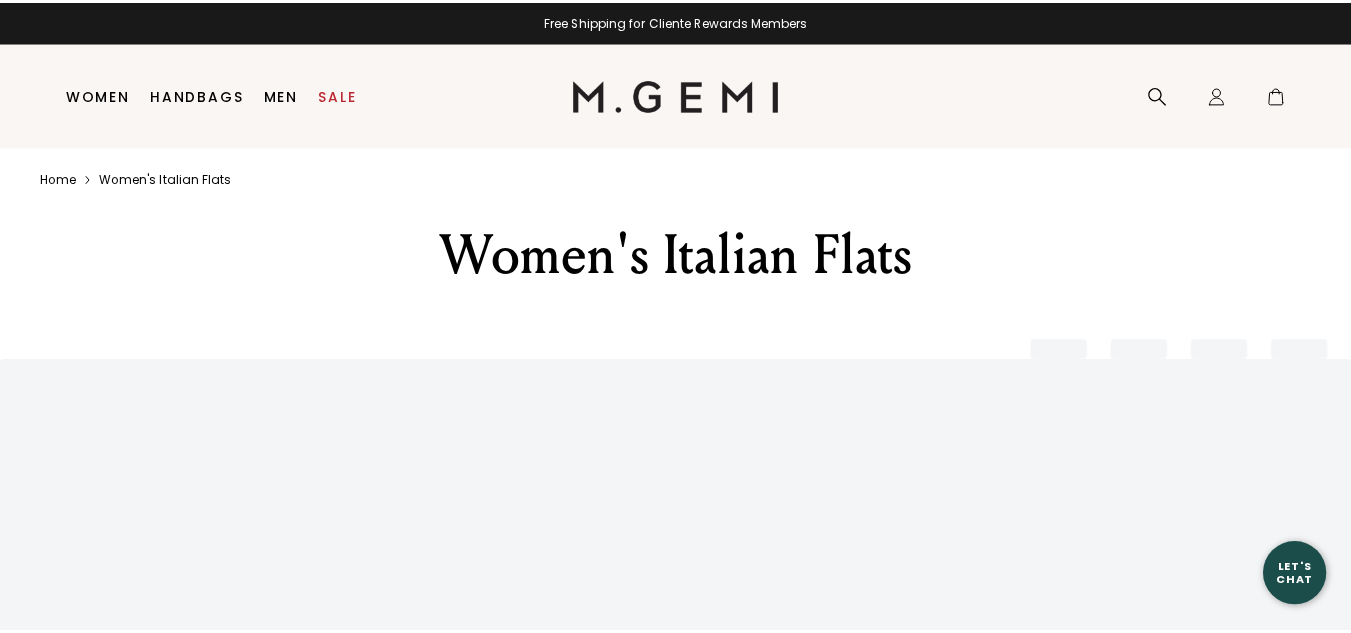 scroll, scrollTop: 0, scrollLeft: 0, axis: both 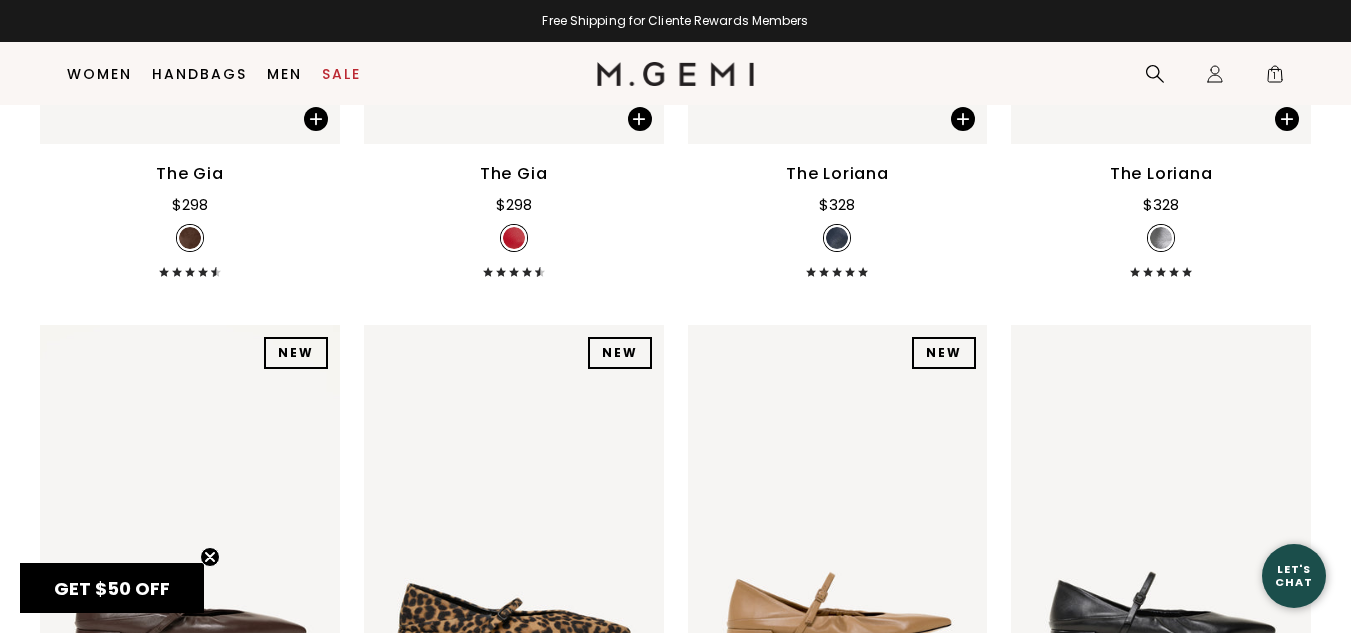 drag, startPoint x: 1361, startPoint y: 48, endPoint x: 1365, endPoint y: 680, distance: 632.01263 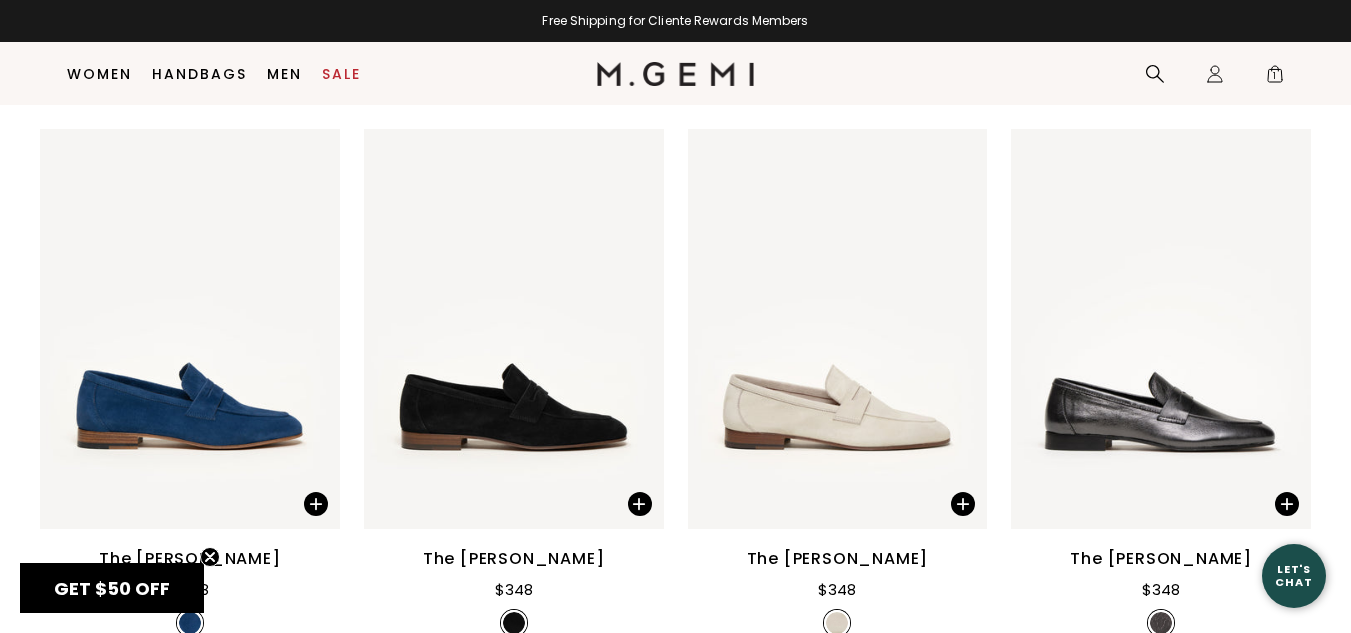 scroll, scrollTop: 7256, scrollLeft: 0, axis: vertical 